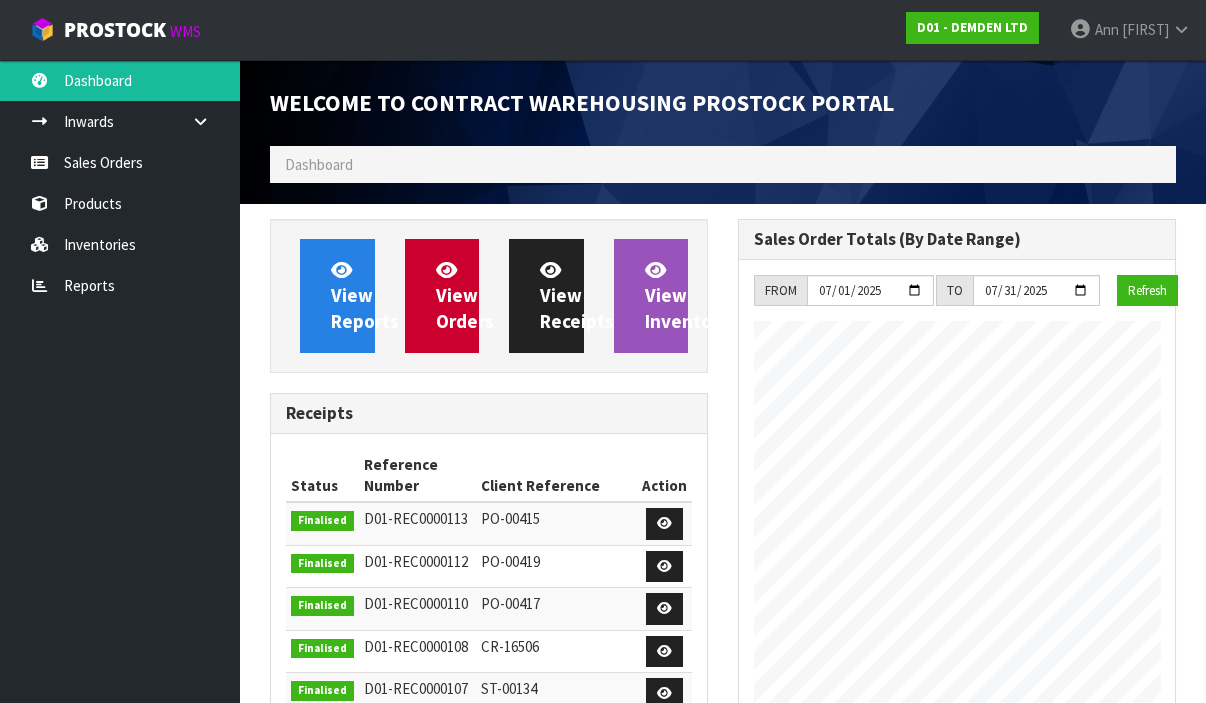 scroll, scrollTop: 0, scrollLeft: 0, axis: both 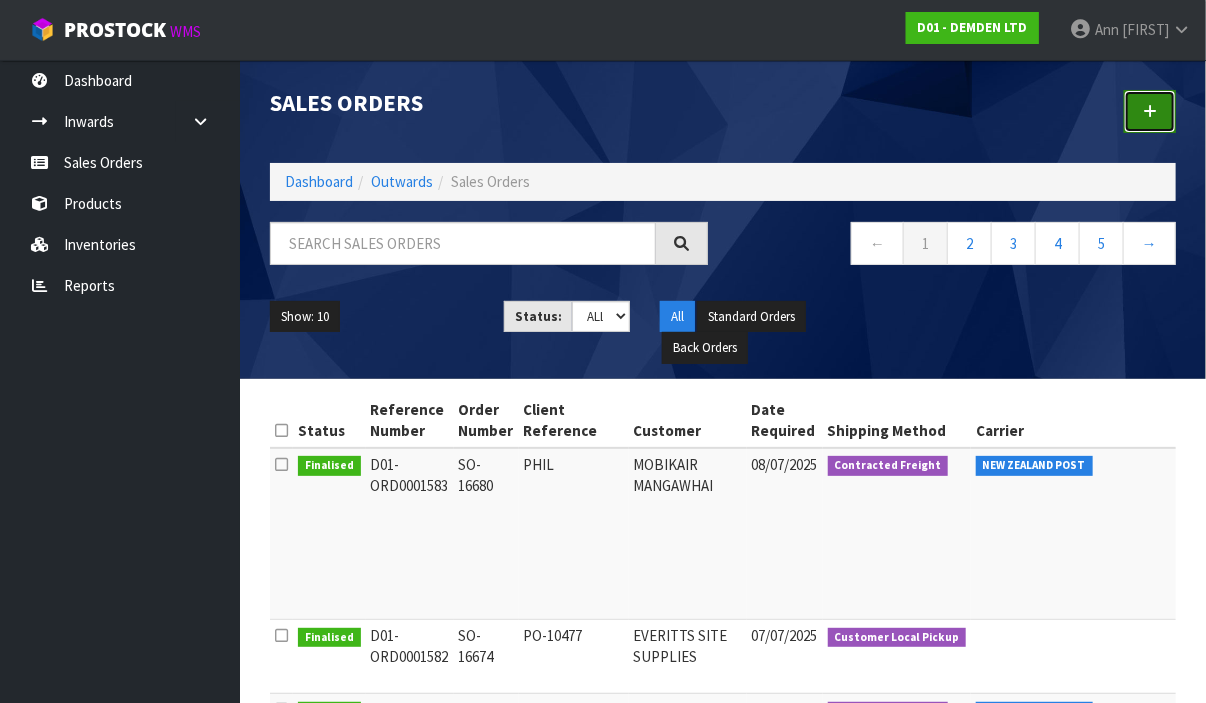click at bounding box center (1150, 111) 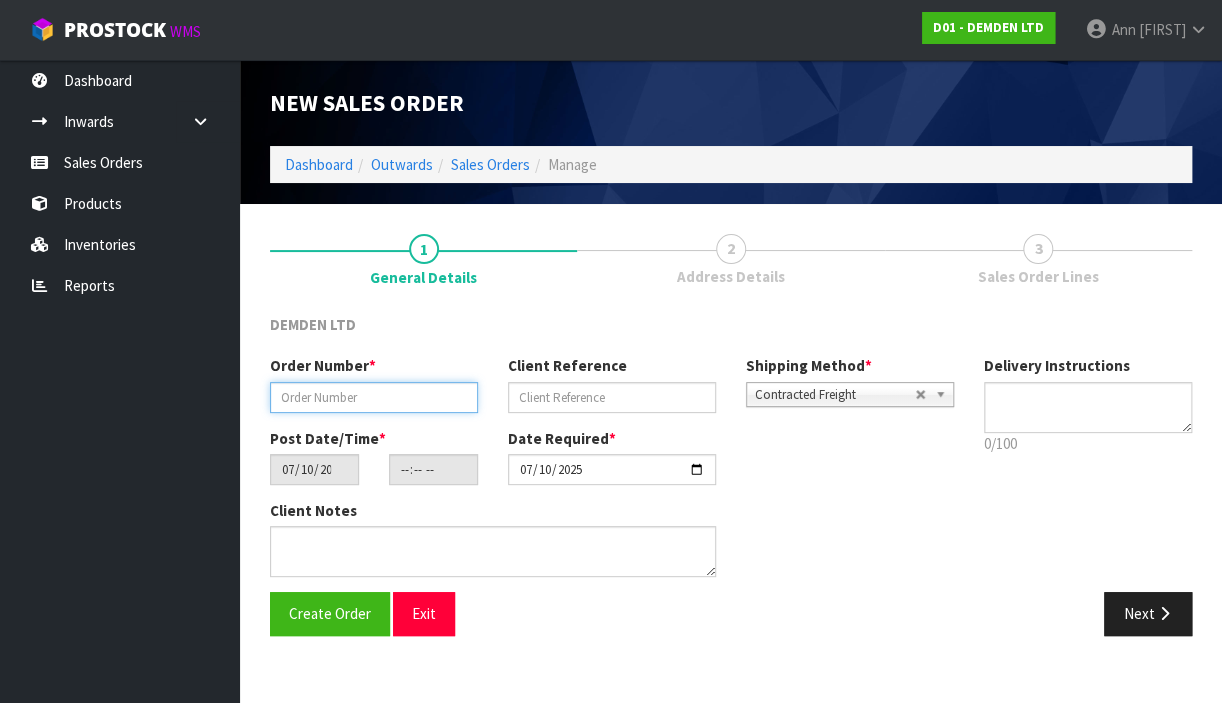 click at bounding box center (374, 397) 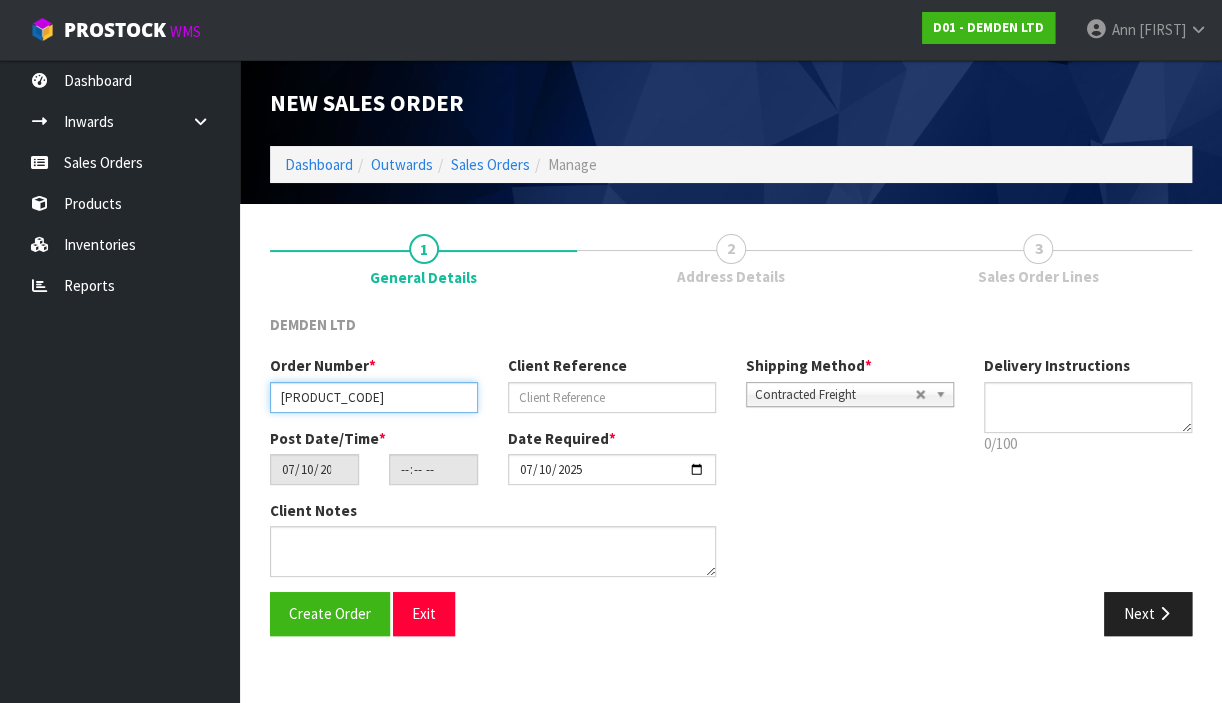 type on "[PRODUCT_CODE]" 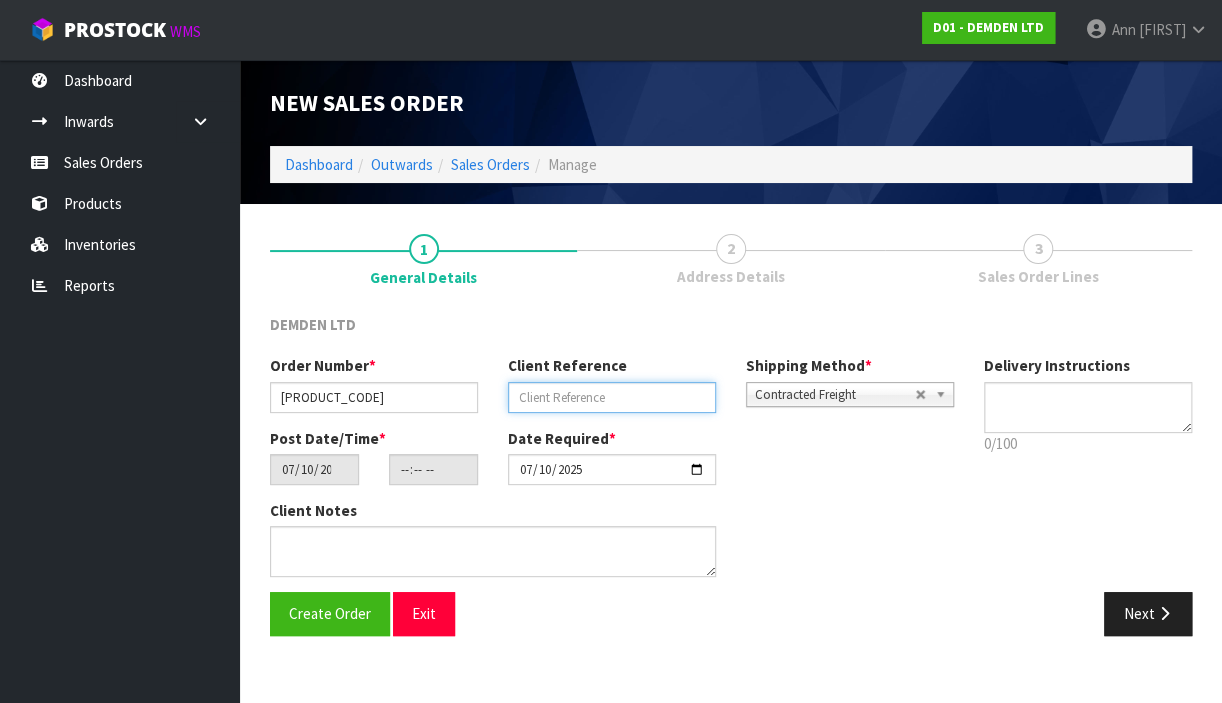 click at bounding box center (612, 397) 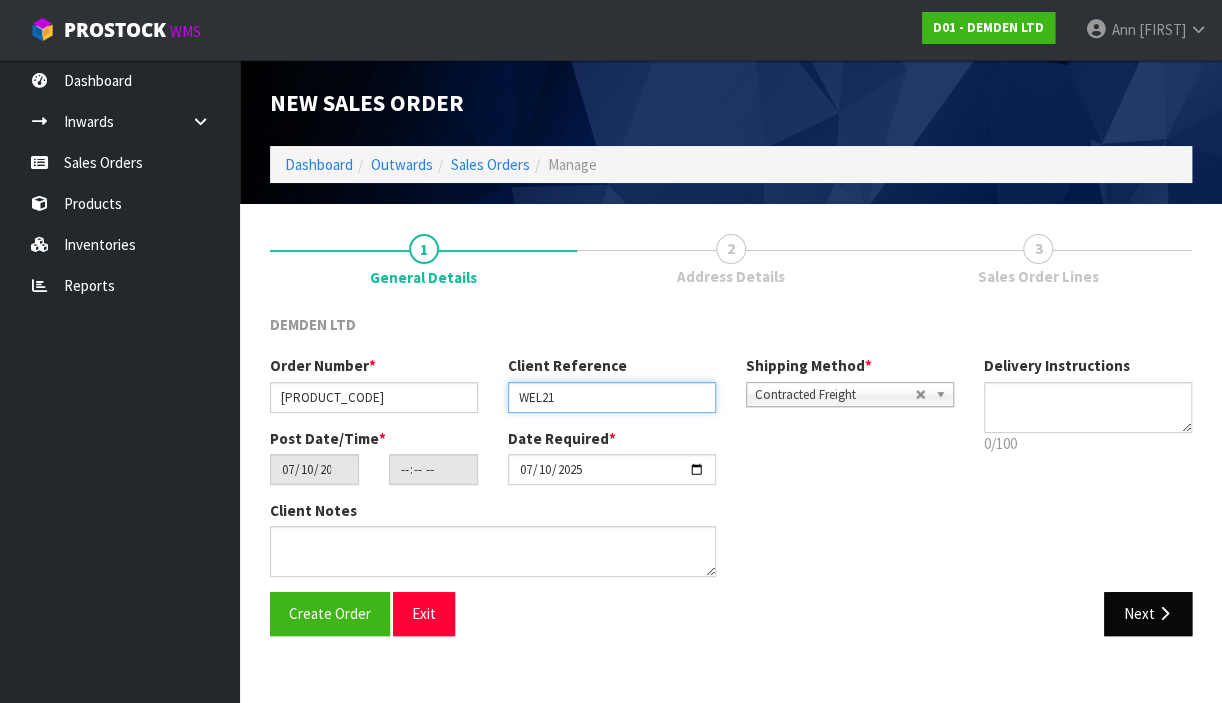 type on "WEL21" 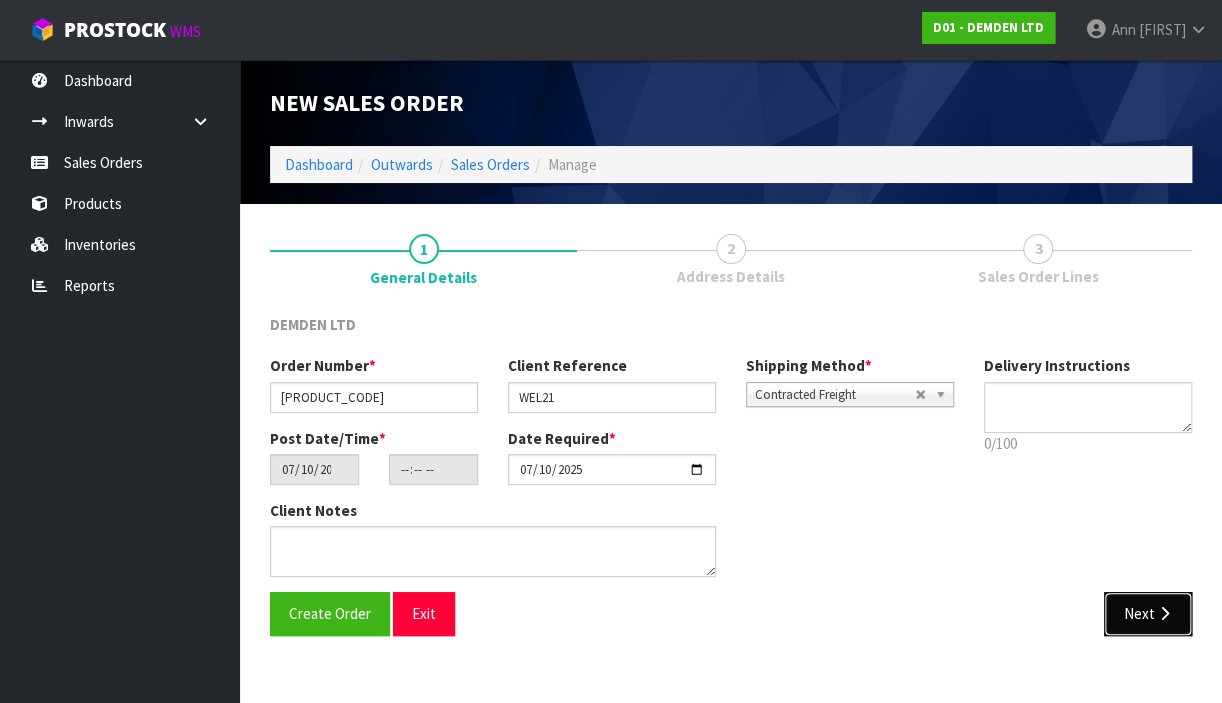 click at bounding box center (1163, 613) 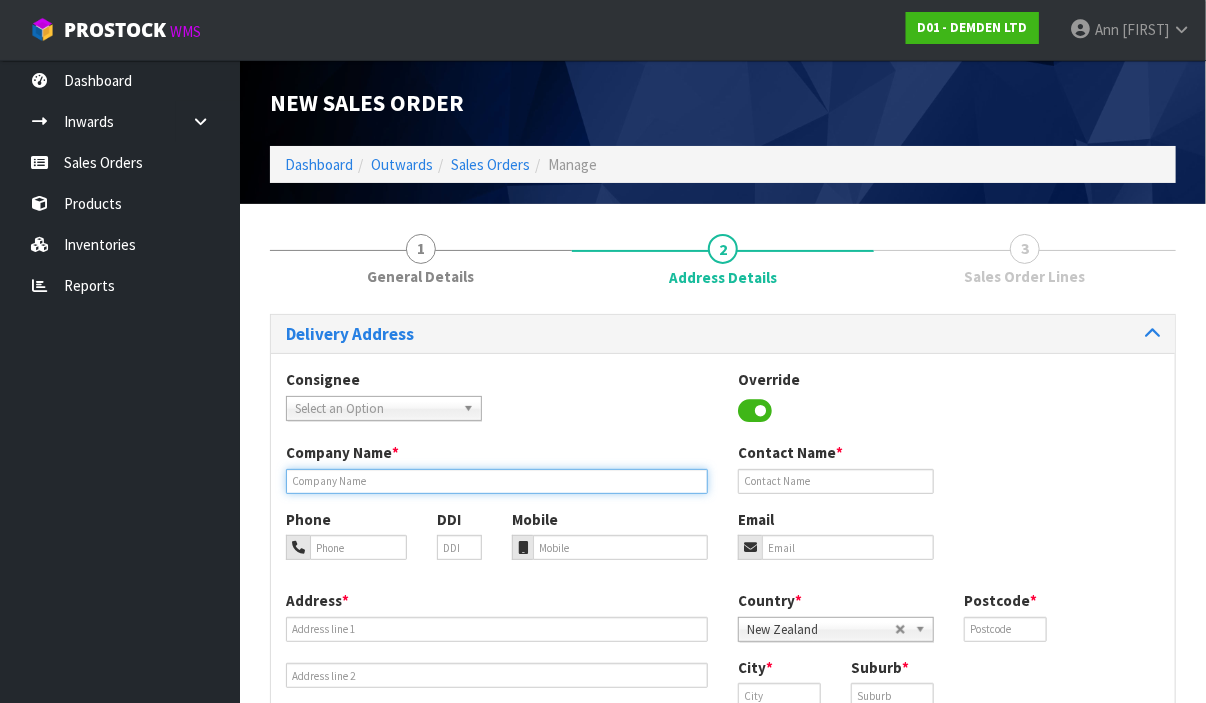 click at bounding box center [497, 481] 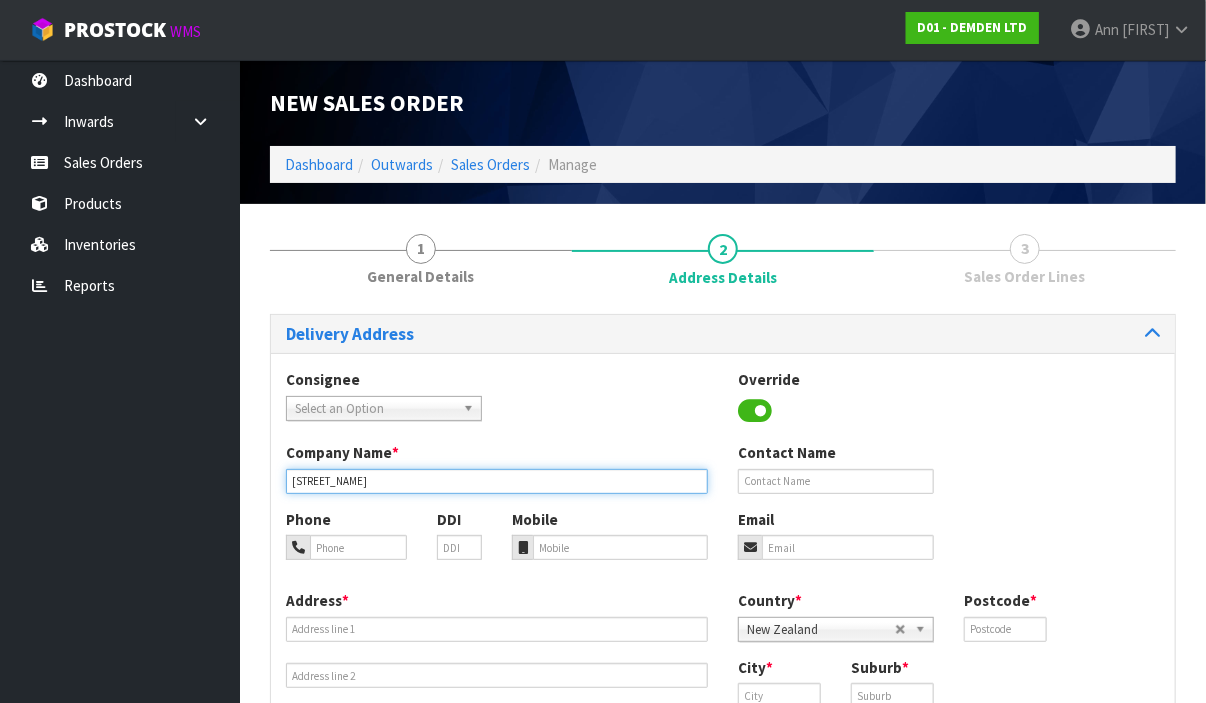 type on "[STREET_NAME]" 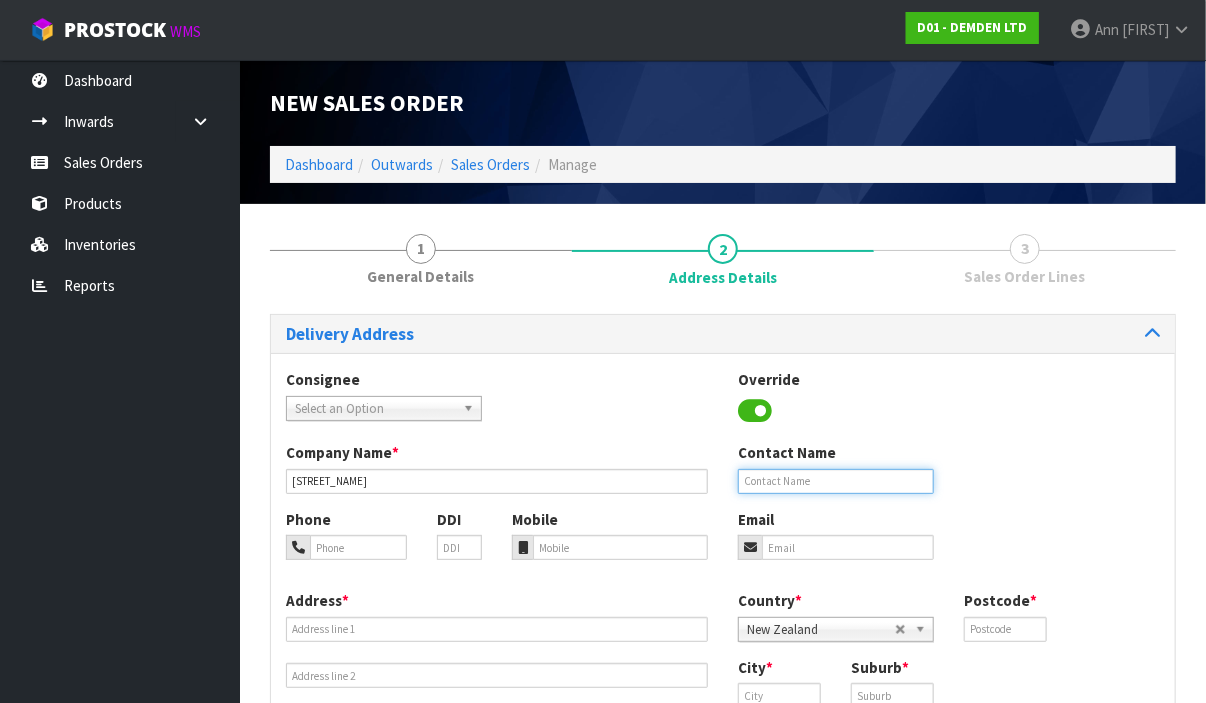 click at bounding box center [836, 481] 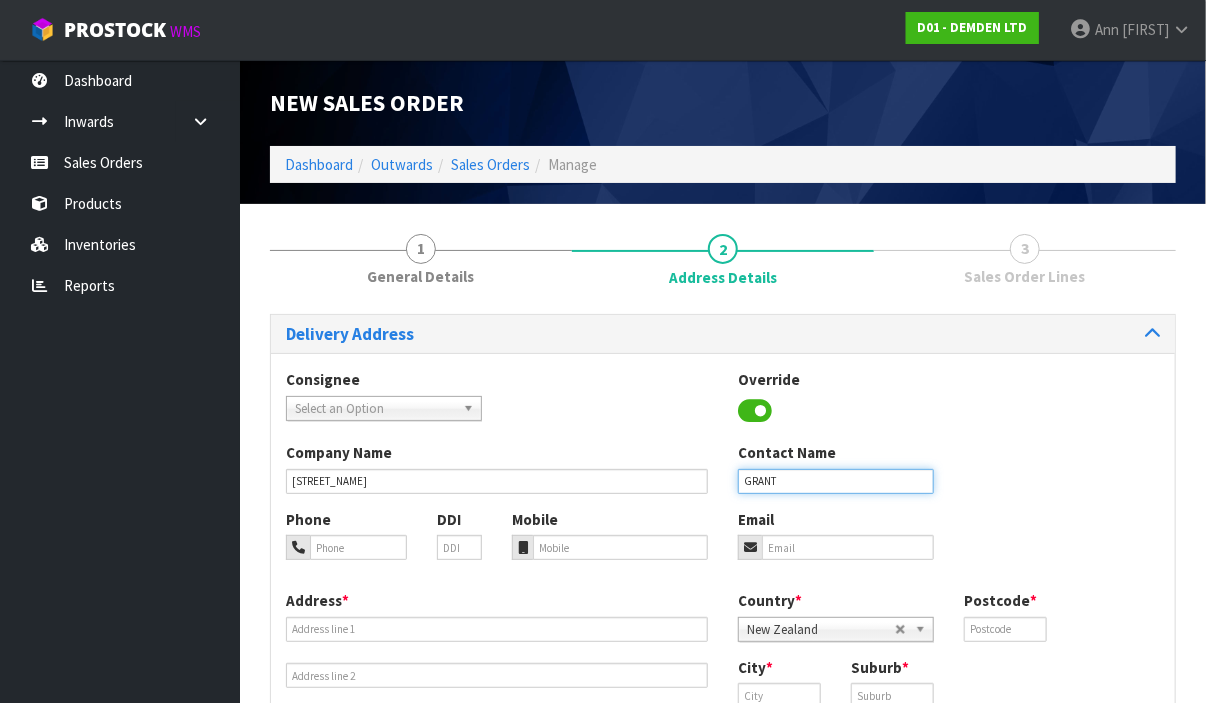type on "GRANT" 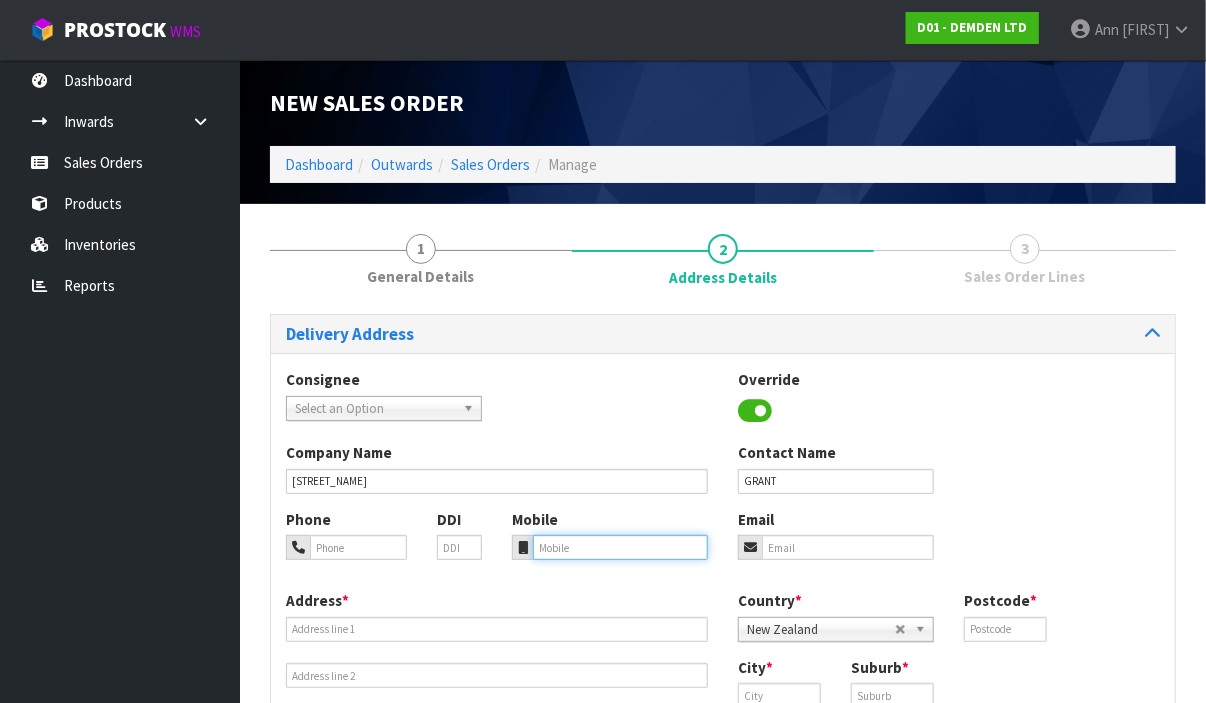 click at bounding box center (358, 547) 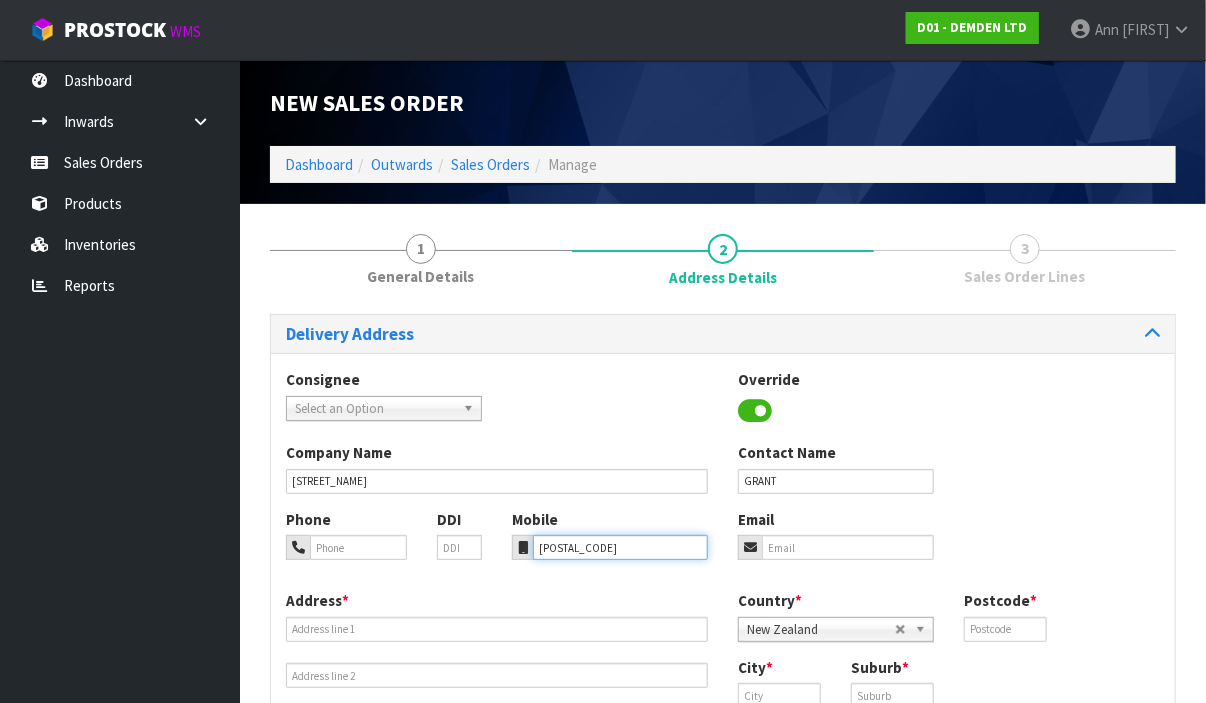 type on "[POSTAL_CODE]" 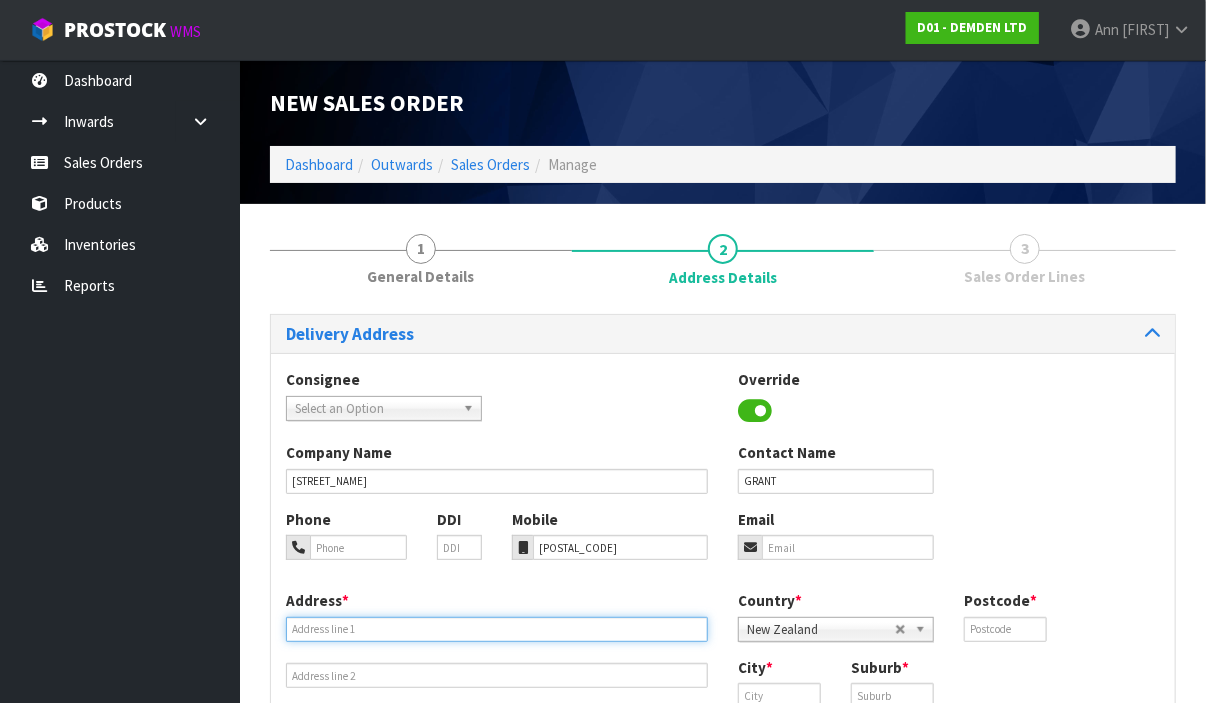 click at bounding box center (497, 629) 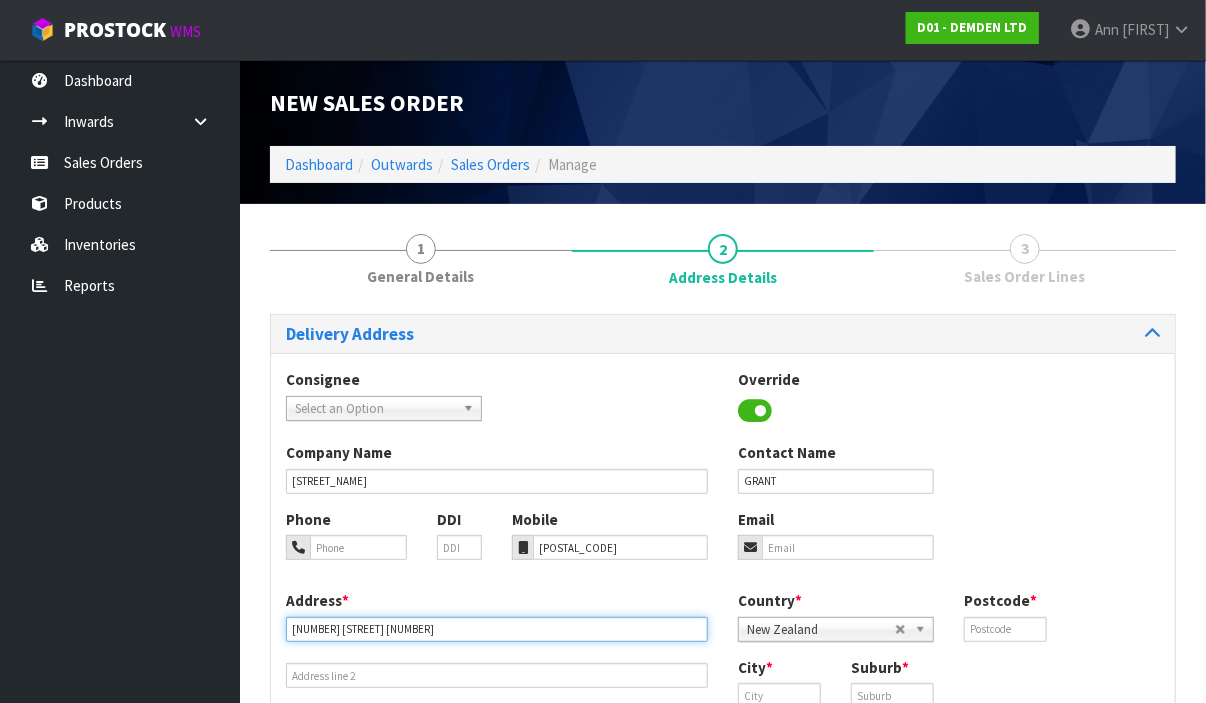 type on "[NUMBER] [STREET] [NUMBER]" 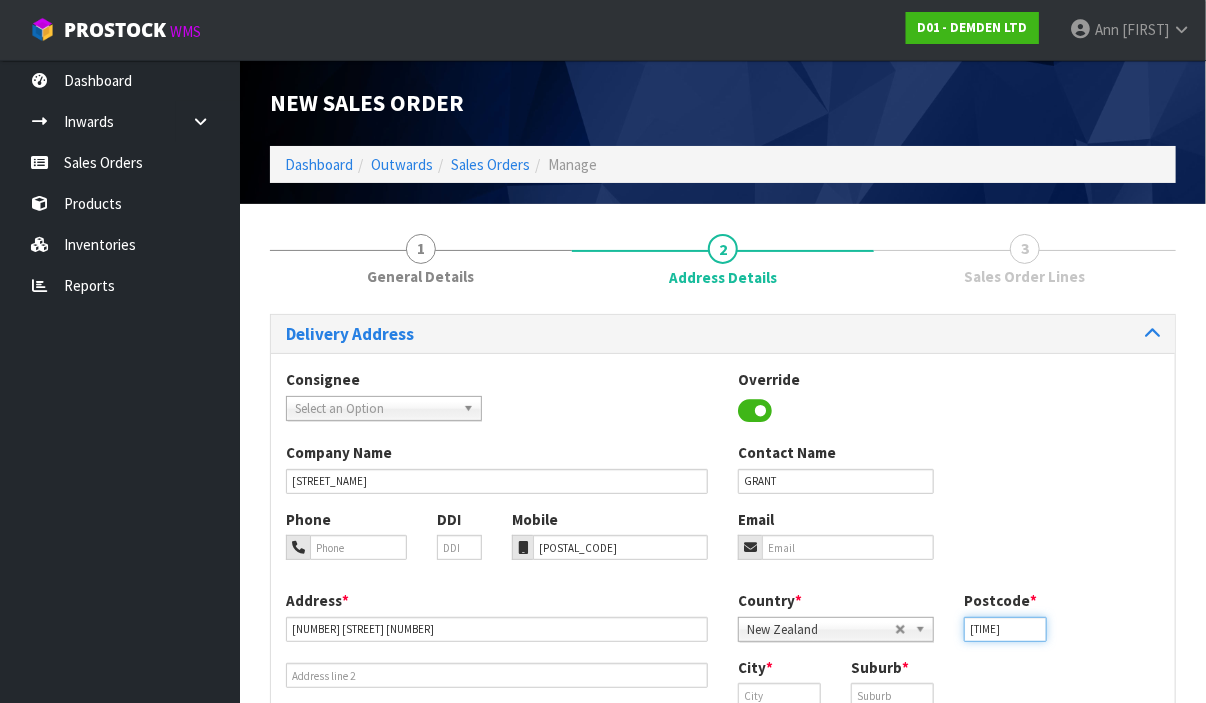type on "[TIME]" 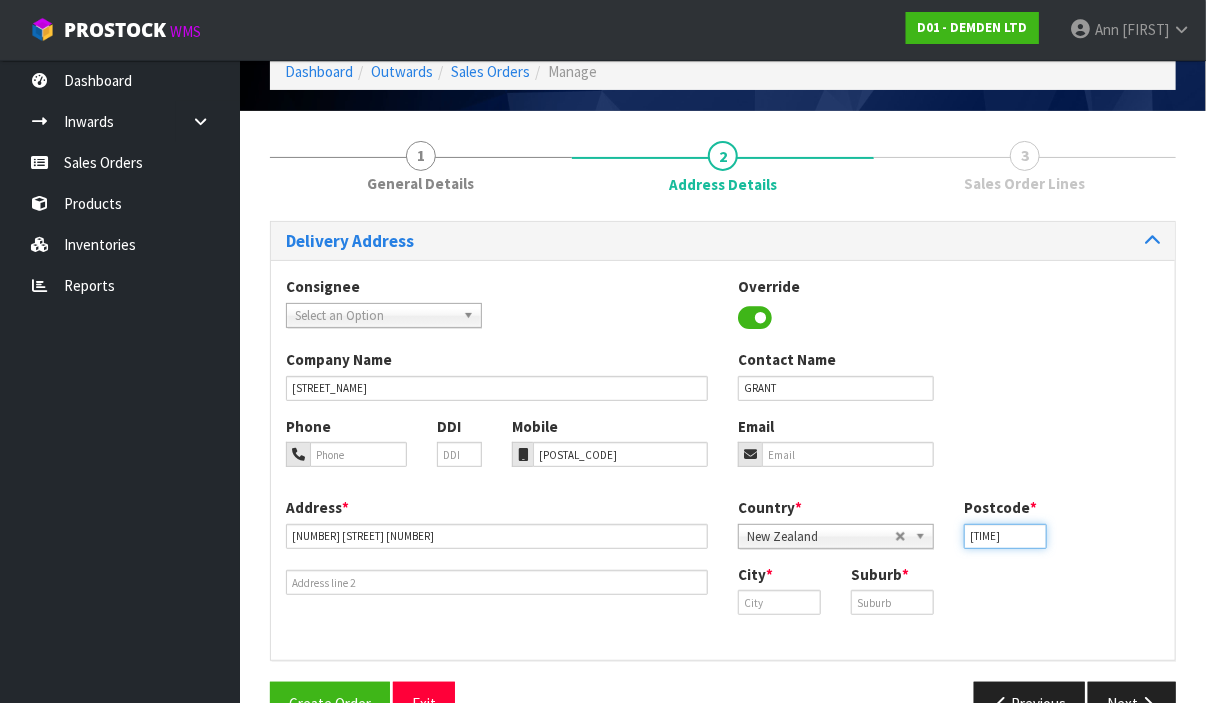 scroll, scrollTop: 144, scrollLeft: 0, axis: vertical 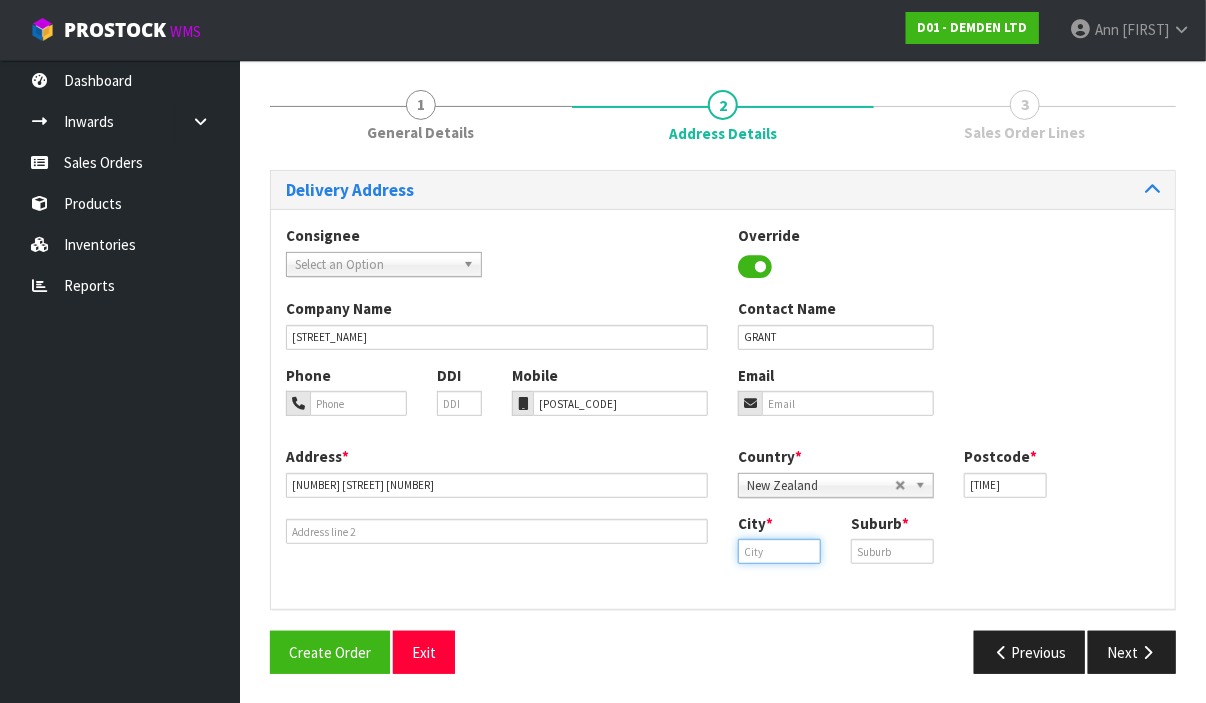 click at bounding box center (779, 551) 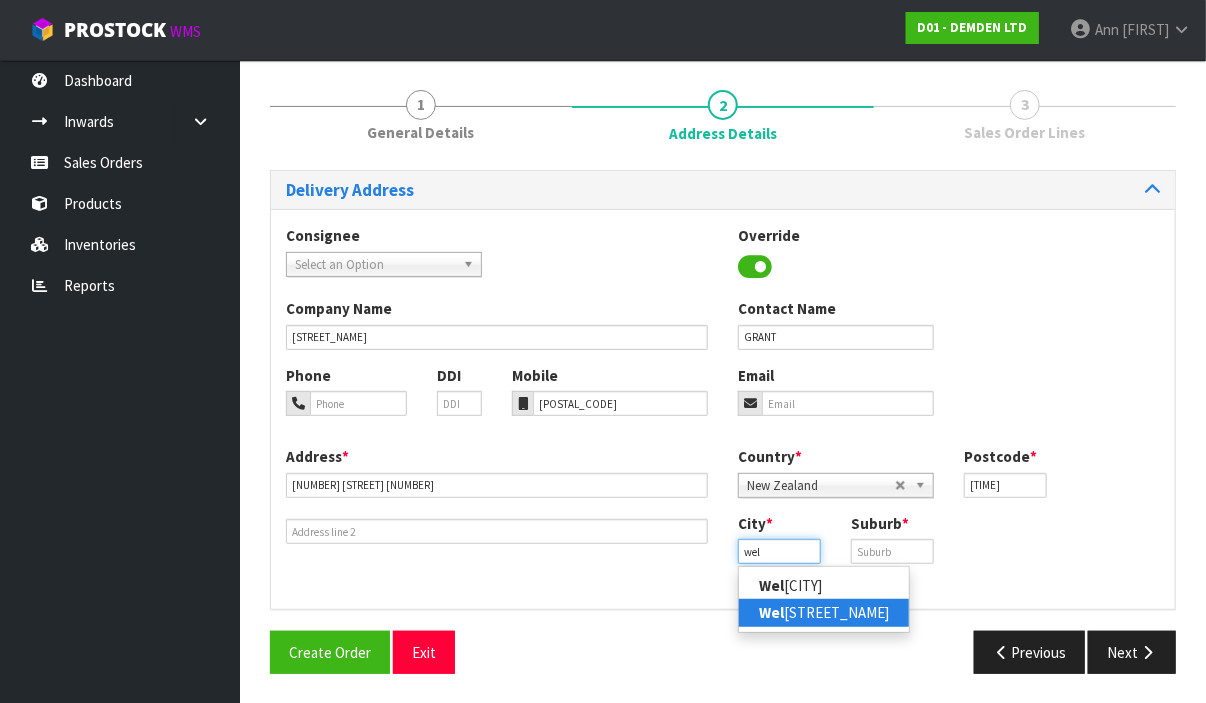 type on "wel" 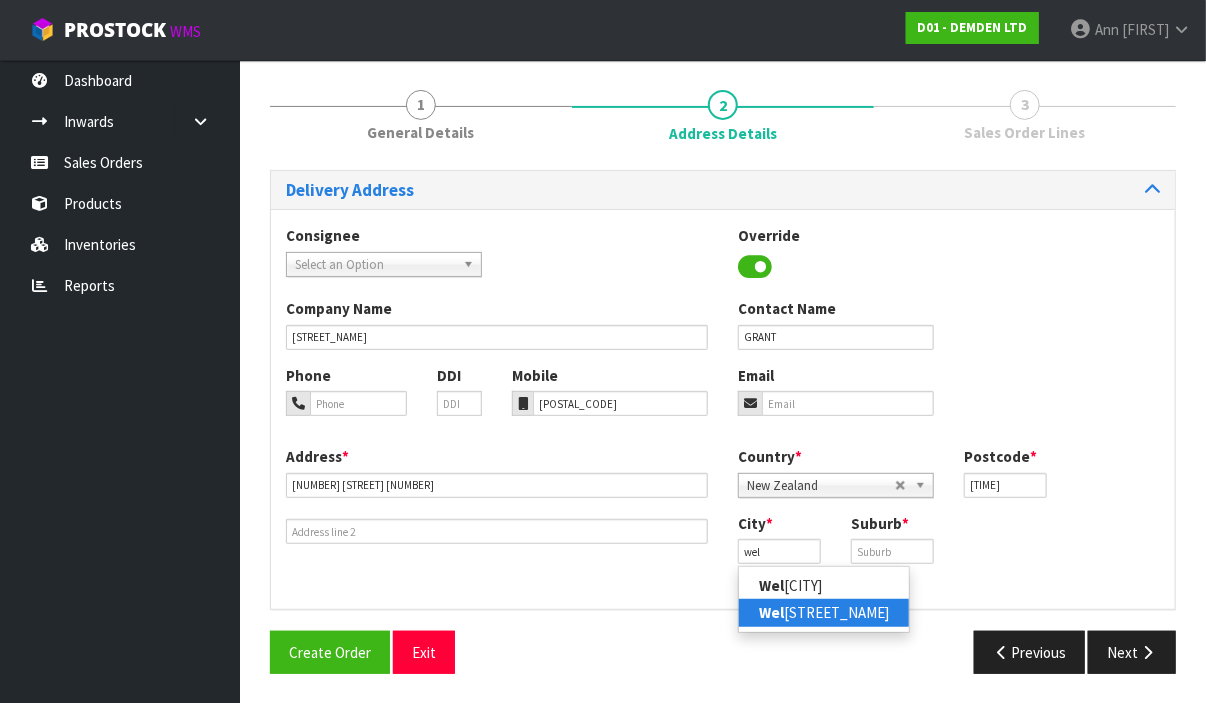 click on "Wel" at bounding box center (771, 612) 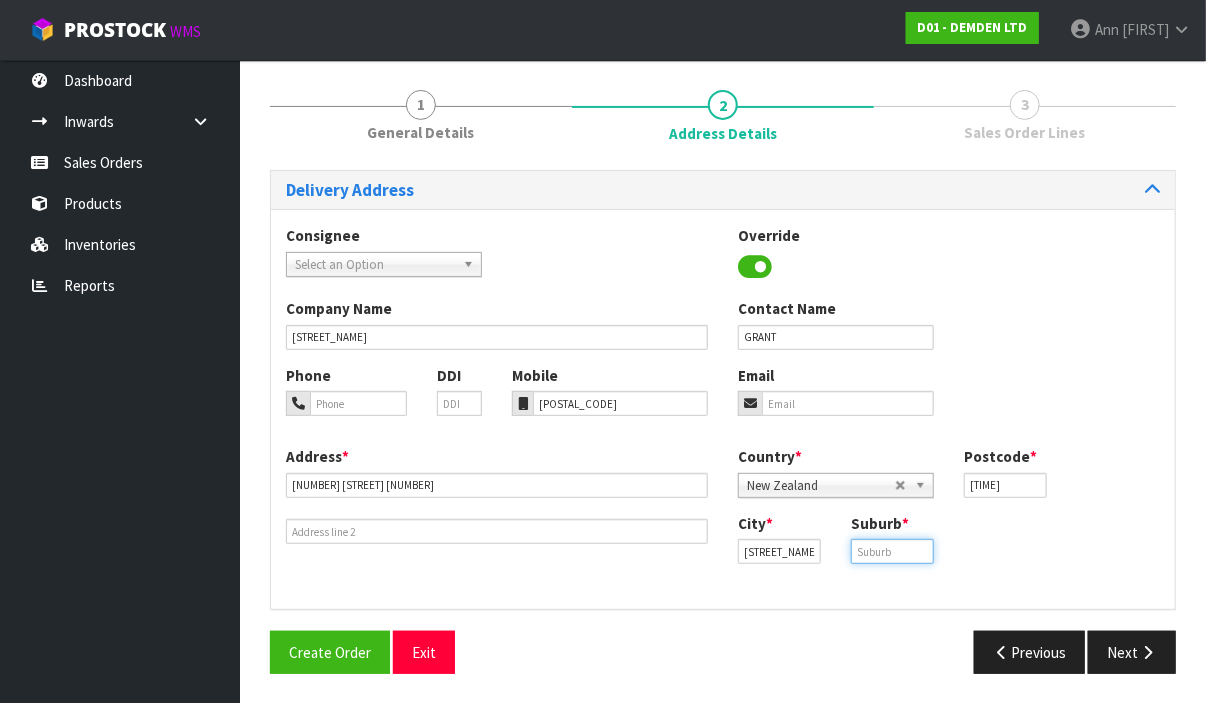 click at bounding box center (892, 551) 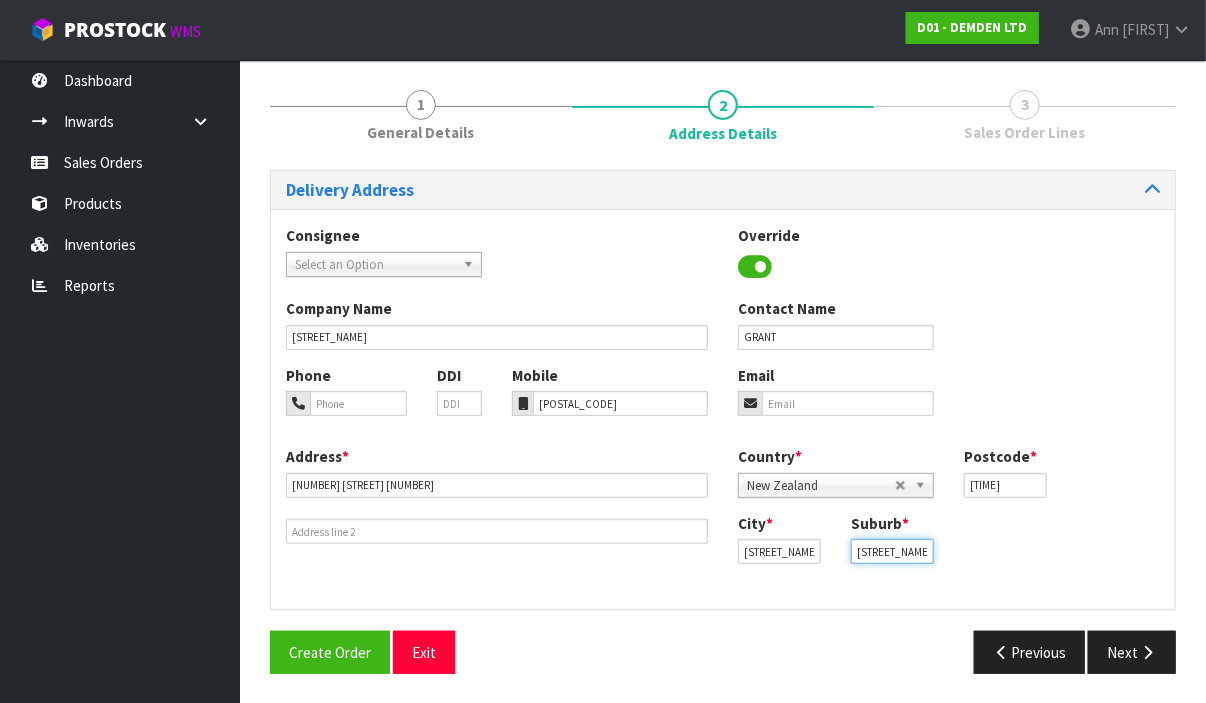 type on "[STREET_NAME]" 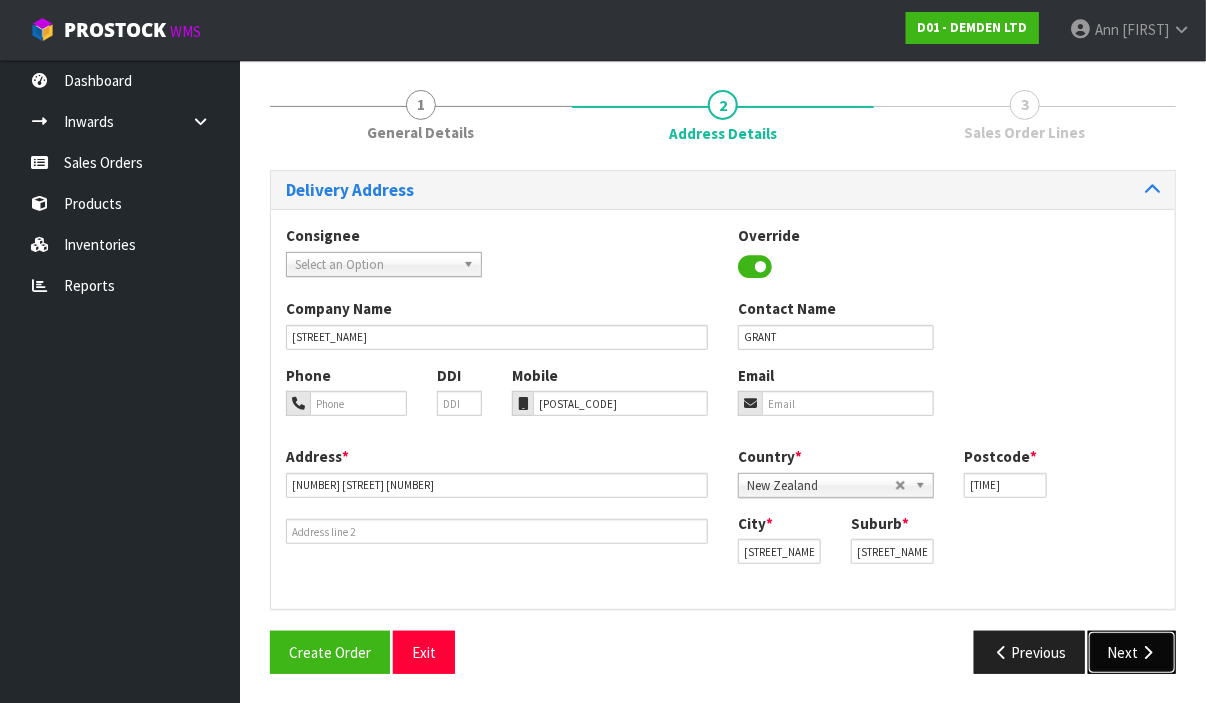 click at bounding box center (1147, 652) 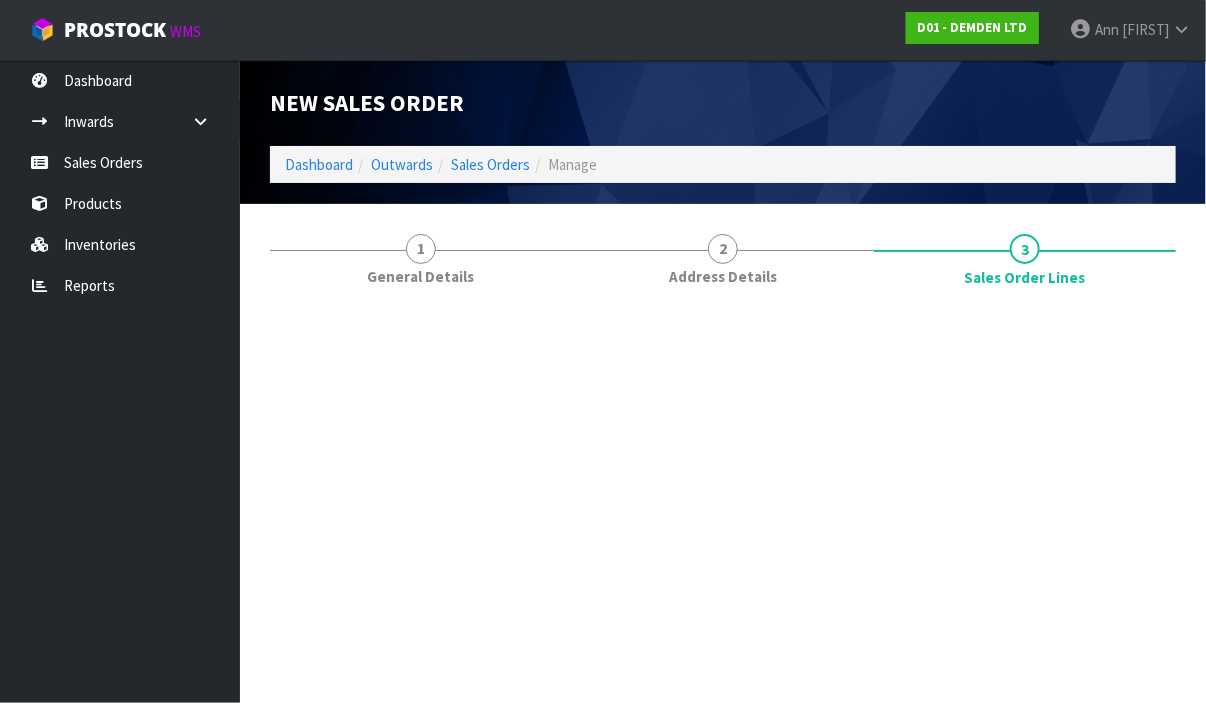scroll, scrollTop: 0, scrollLeft: 0, axis: both 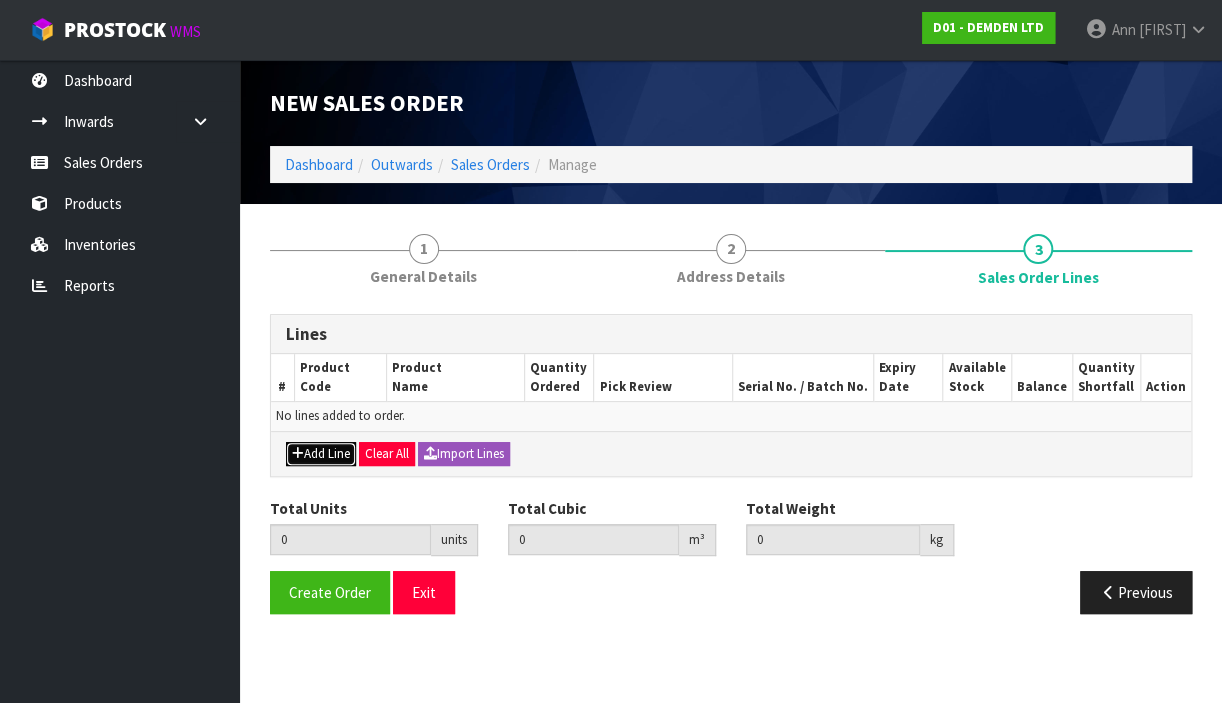 click on "Add Line" at bounding box center (321, 454) 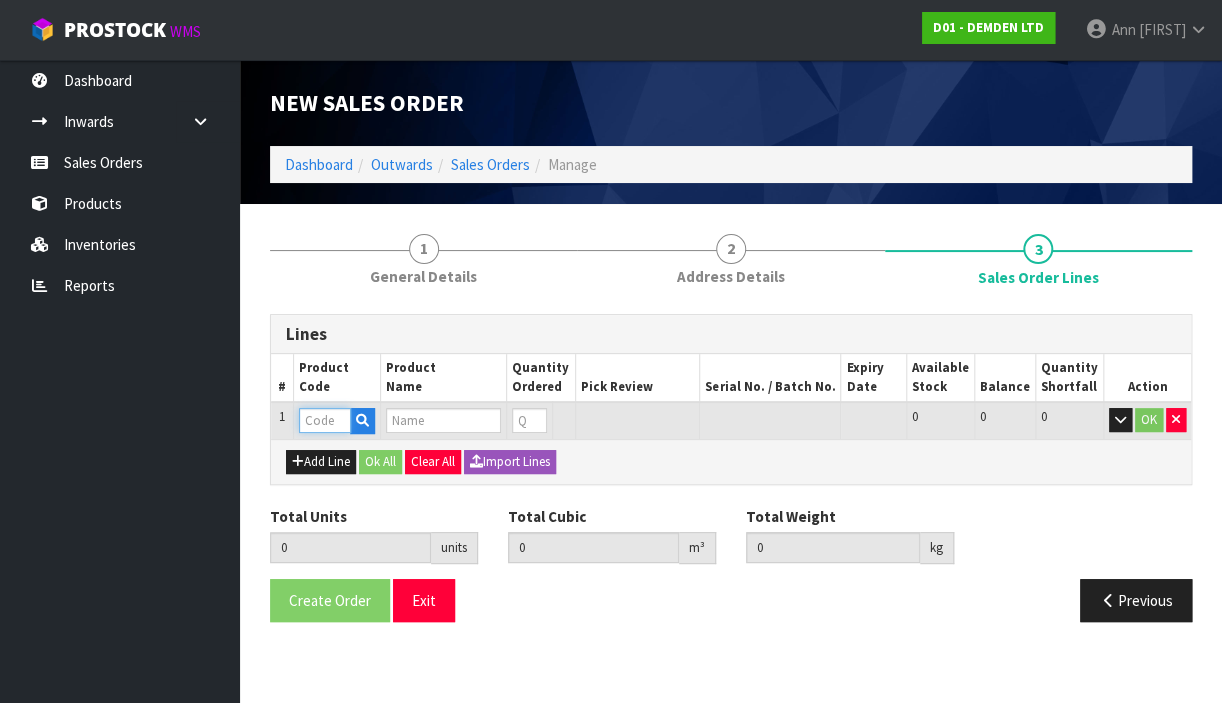 click at bounding box center (325, 420) 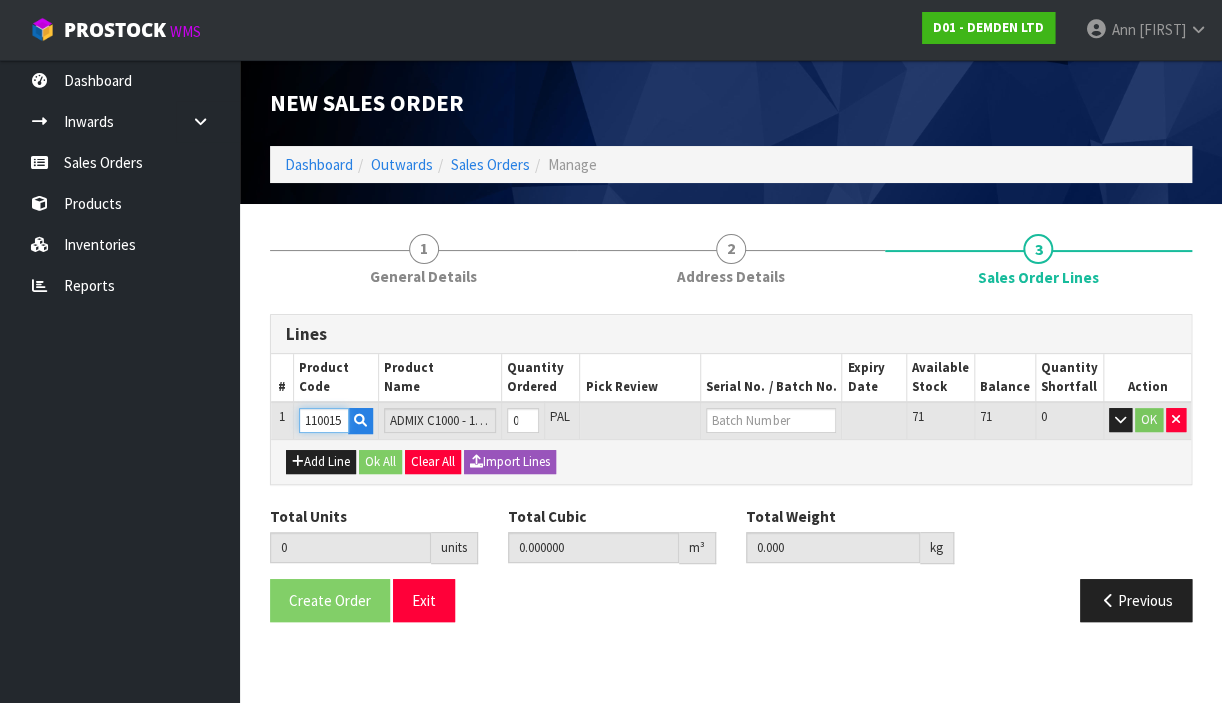 type on "110015" 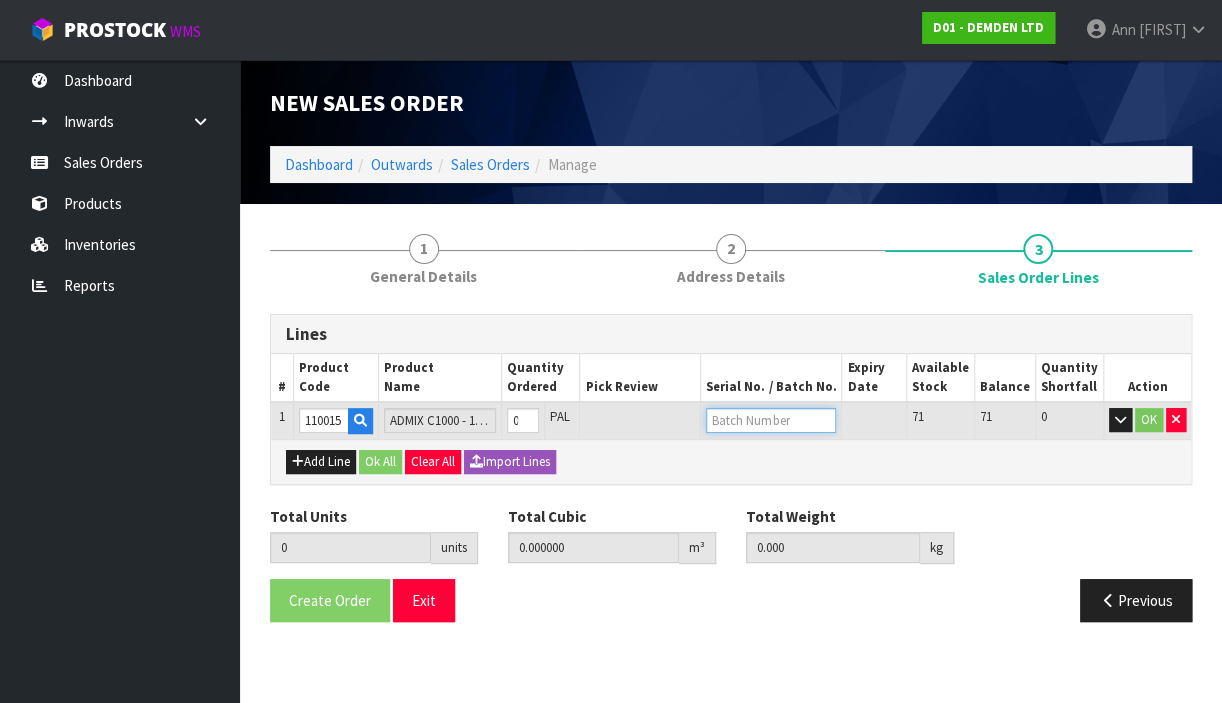 click at bounding box center (771, 420) 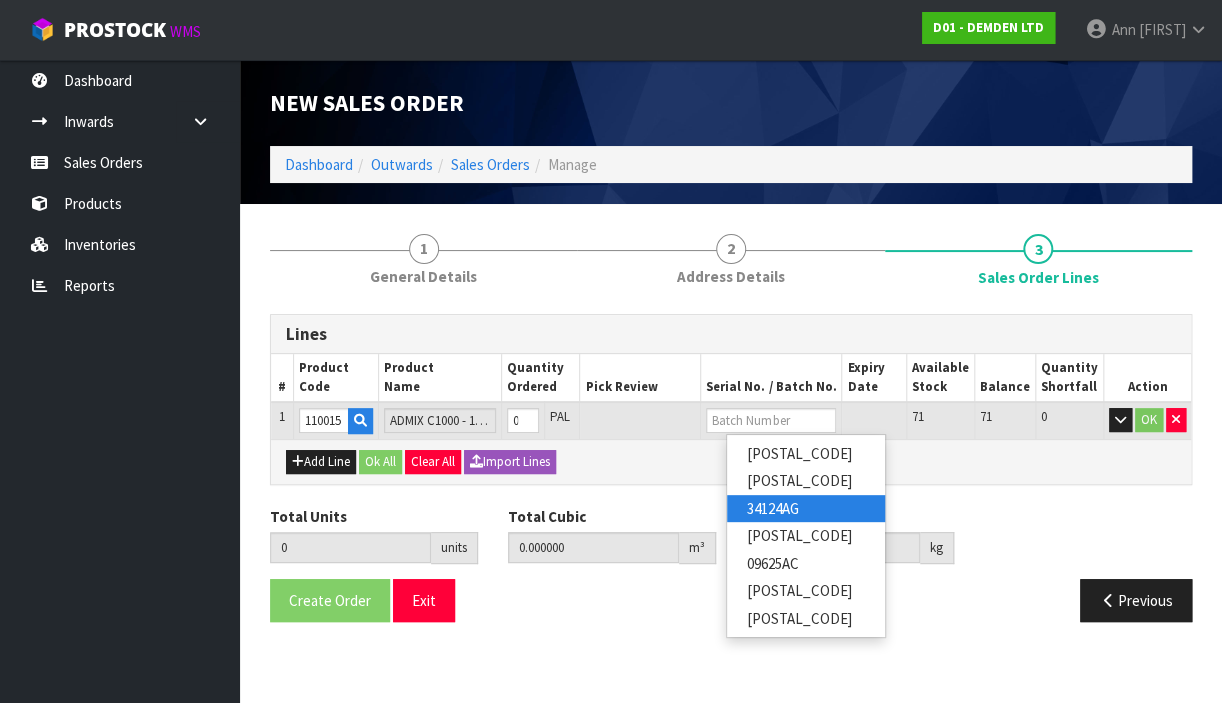 click on "34124AG" at bounding box center [806, 508] 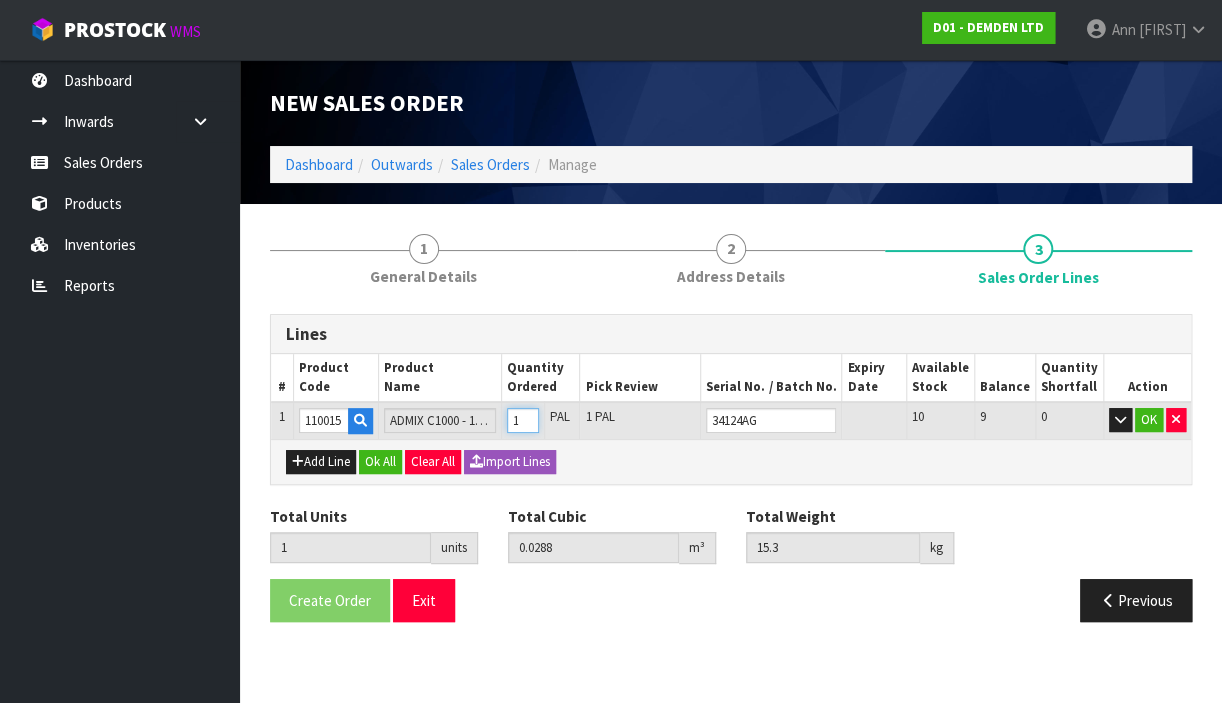 click on "1" at bounding box center [523, 420] 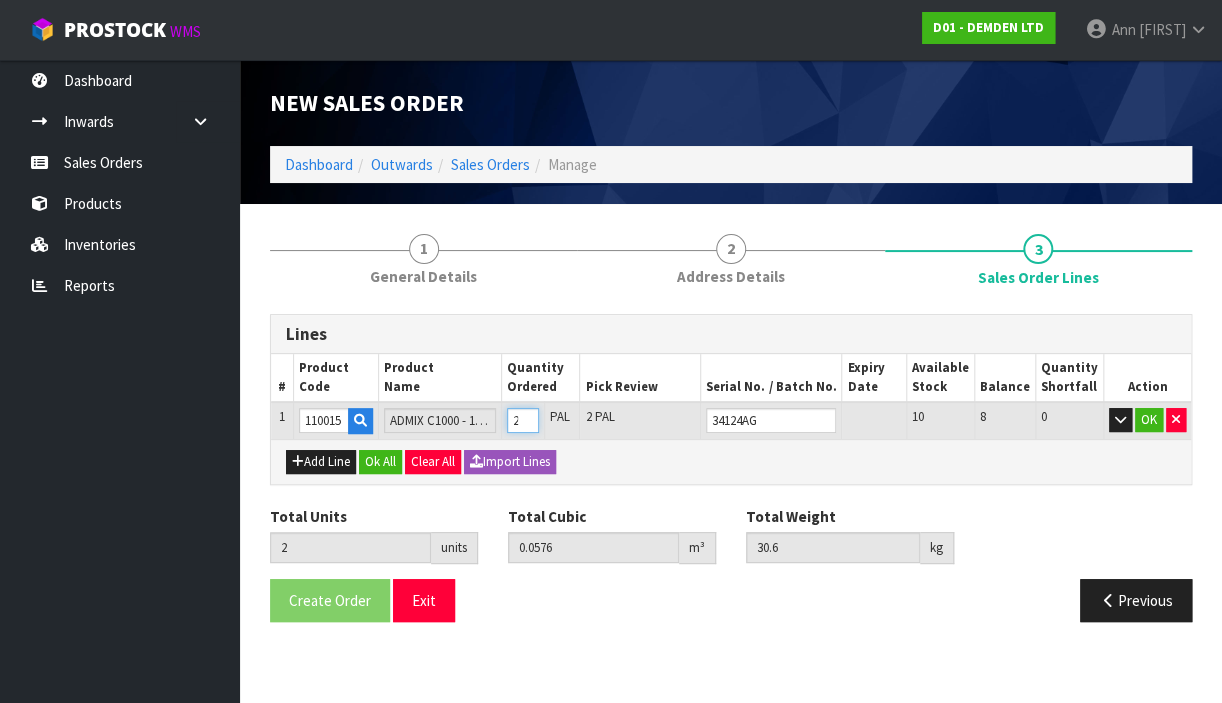 click on "2" at bounding box center (523, 420) 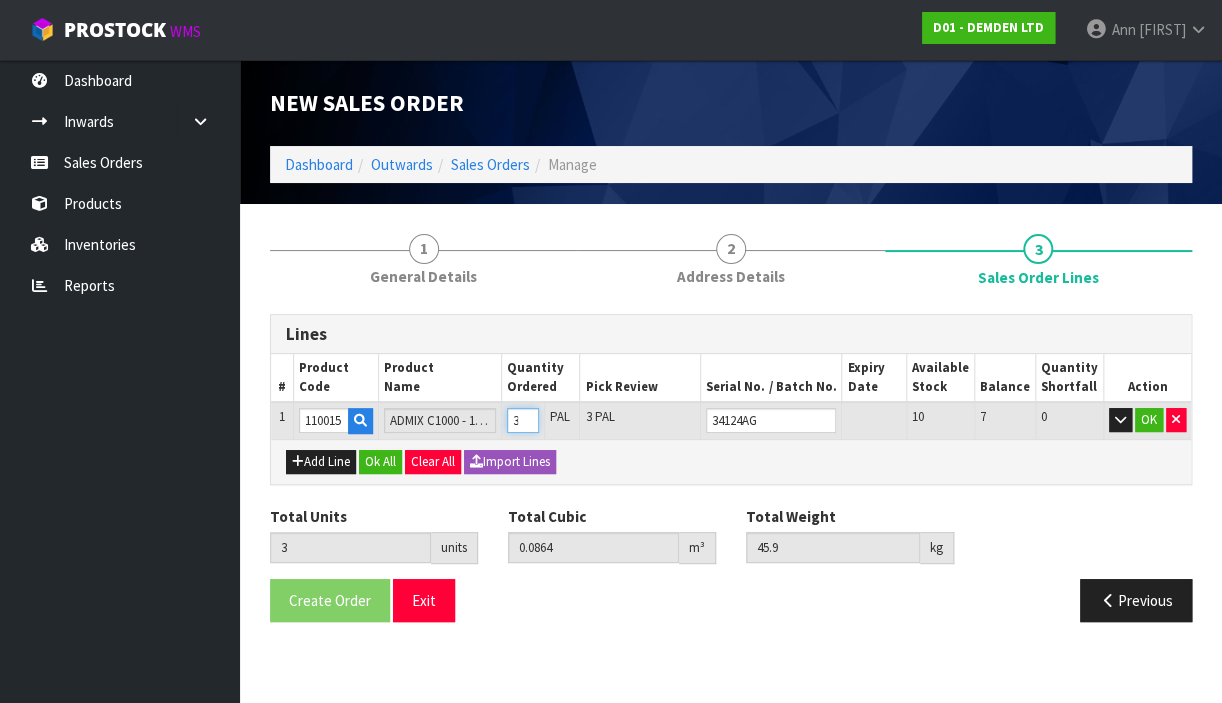 click on "3" at bounding box center (523, 420) 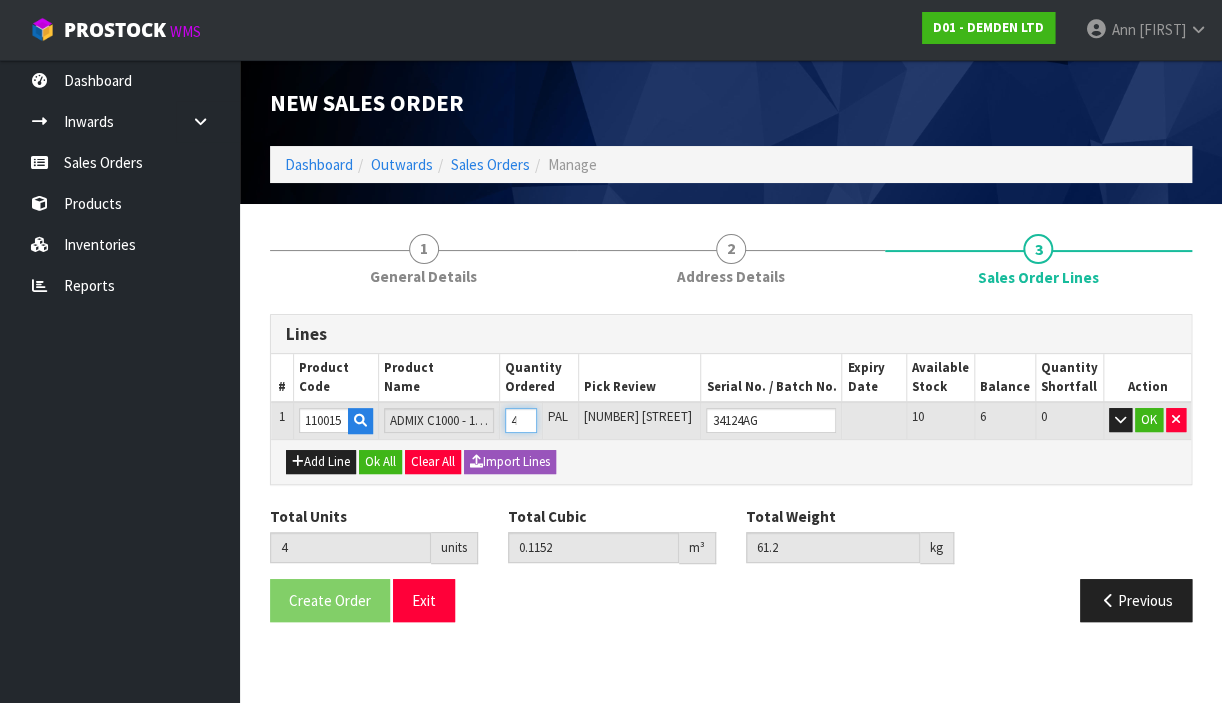 click on "4" at bounding box center [521, 420] 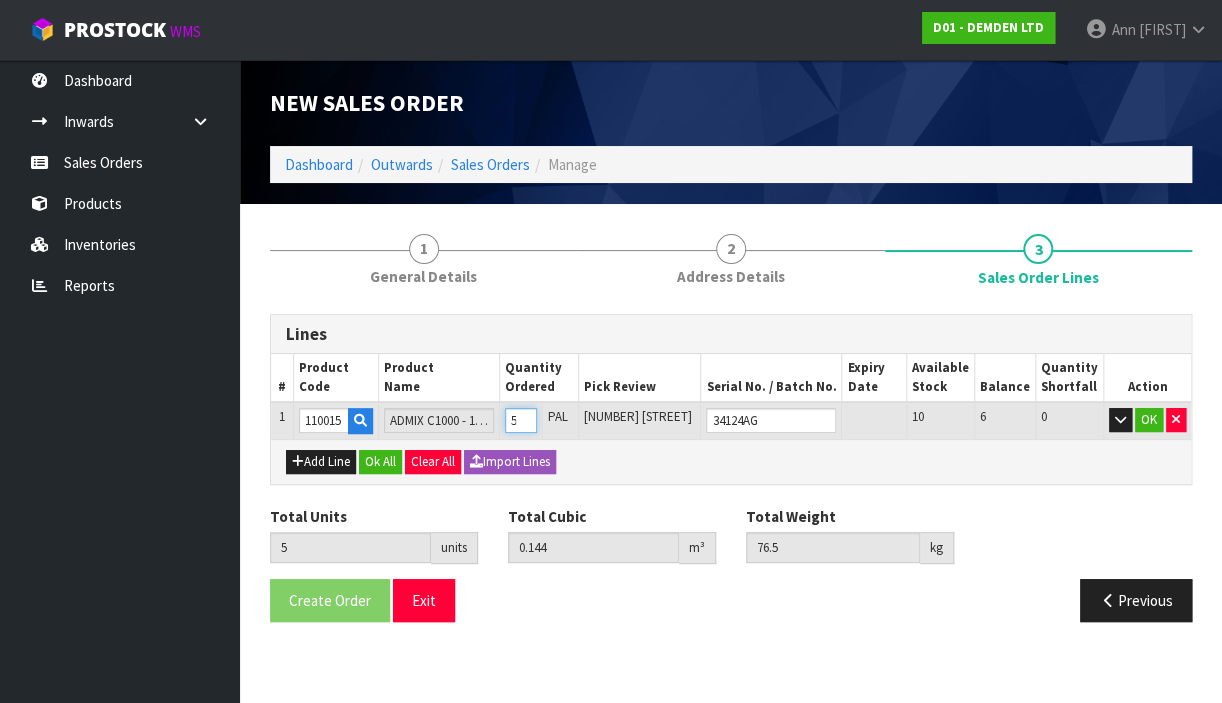 click on "5" at bounding box center [521, 420] 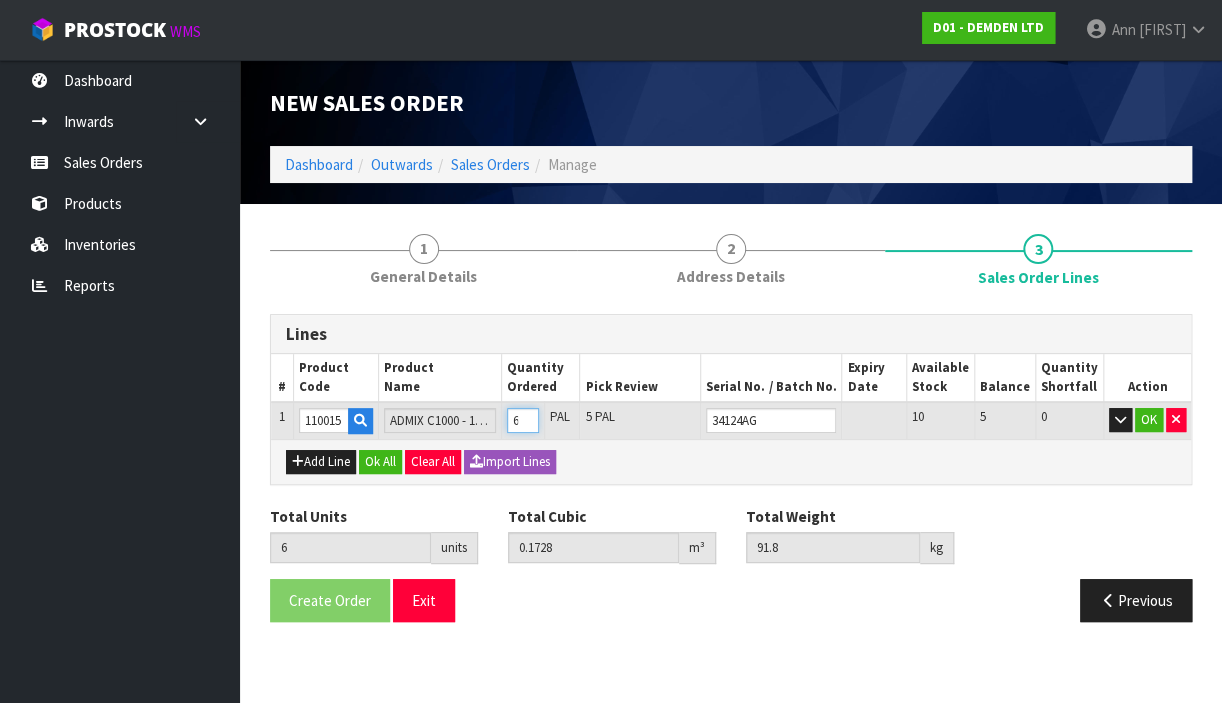 type on "6" 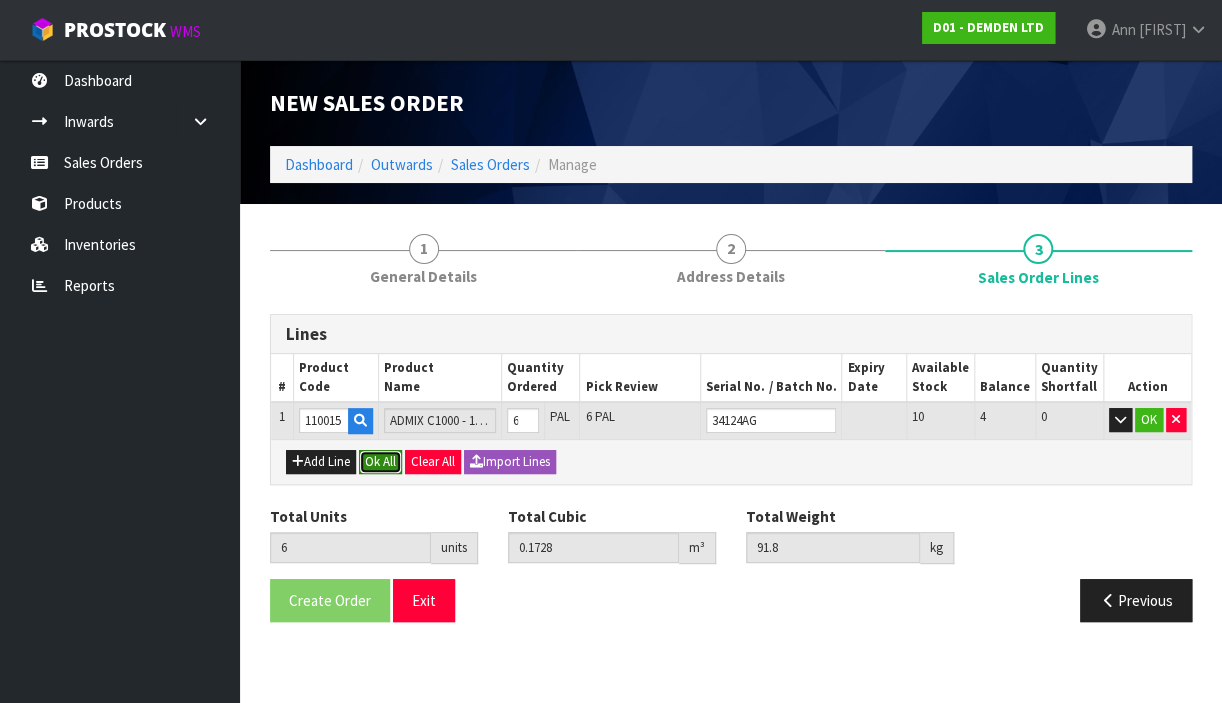 click on "Ok All" at bounding box center (380, 462) 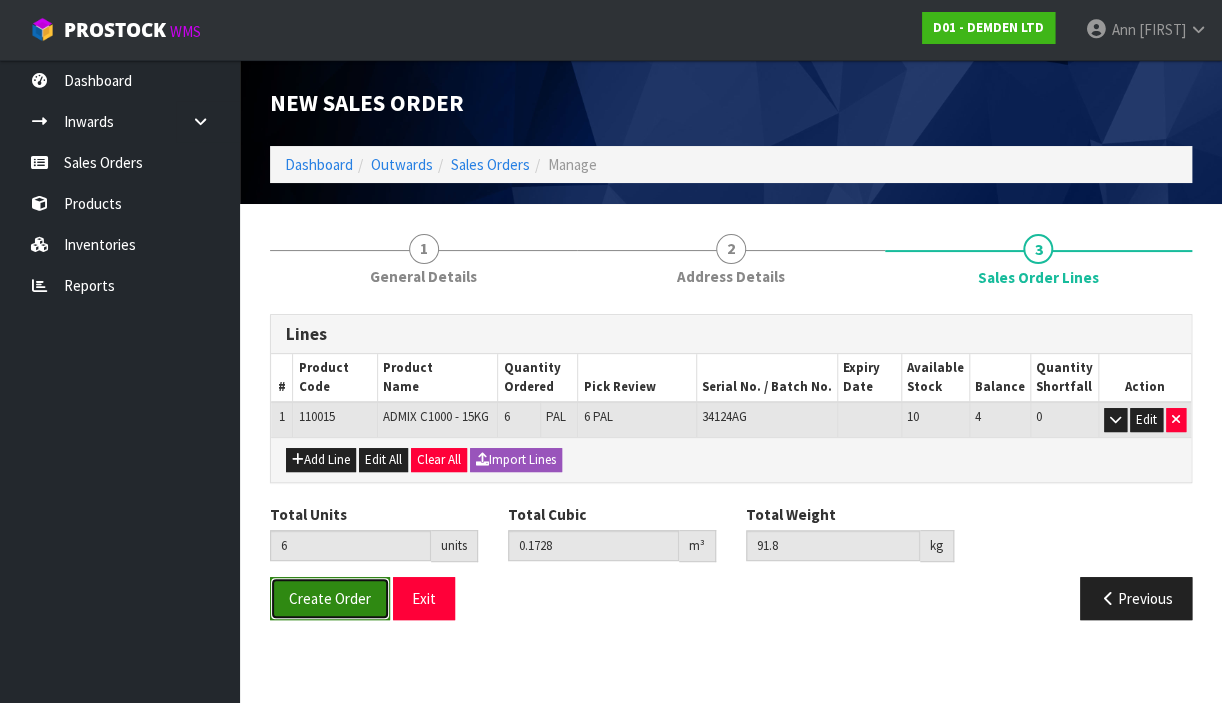 click on "Create Order" at bounding box center [330, 598] 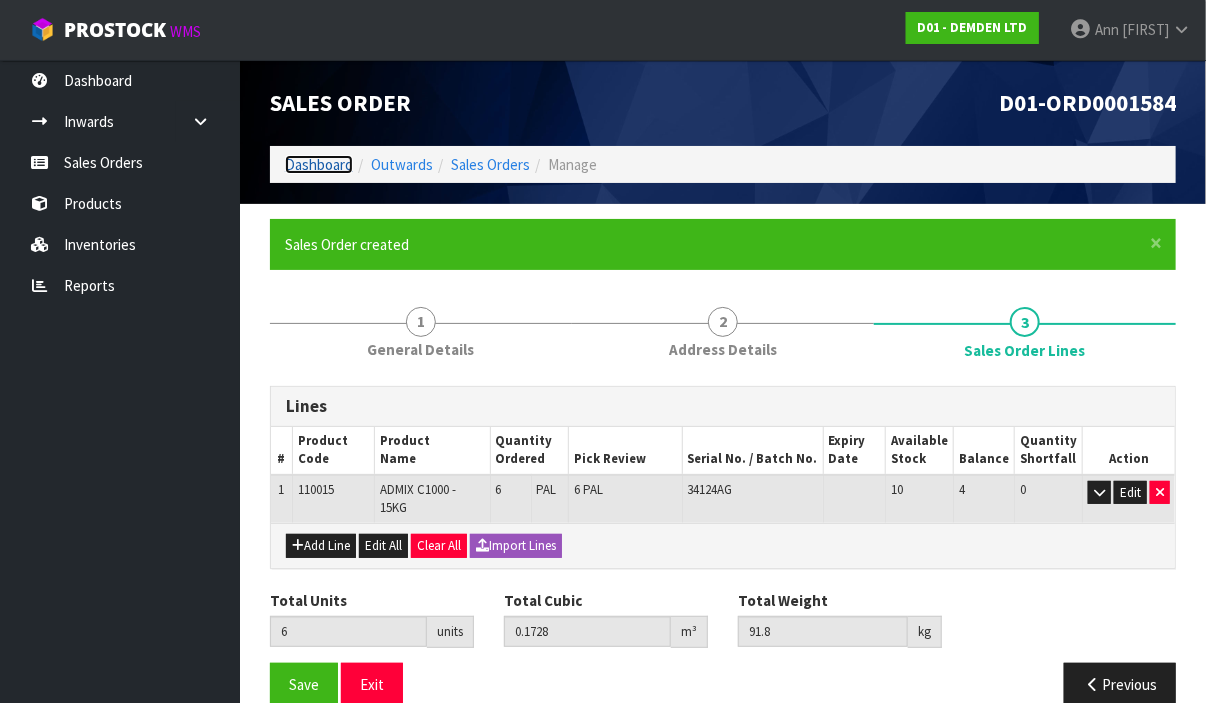 click on "Dashboard" at bounding box center (319, 164) 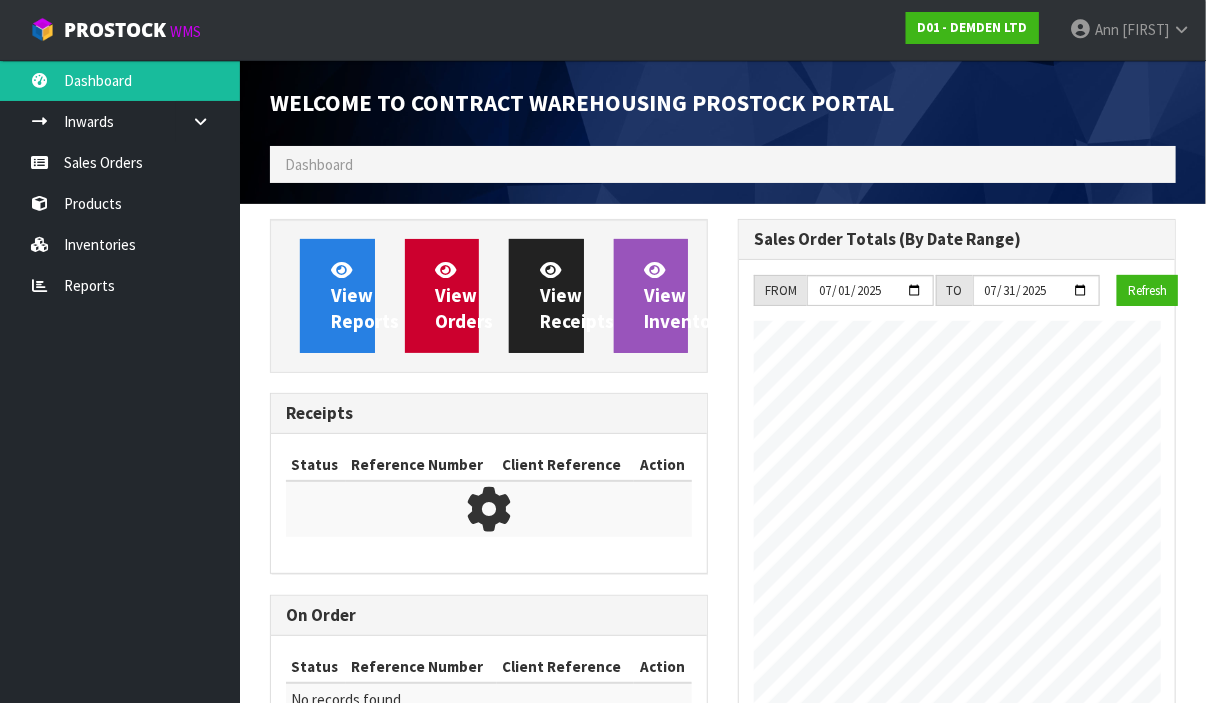 scroll, scrollTop: 999012, scrollLeft: 999532, axis: both 